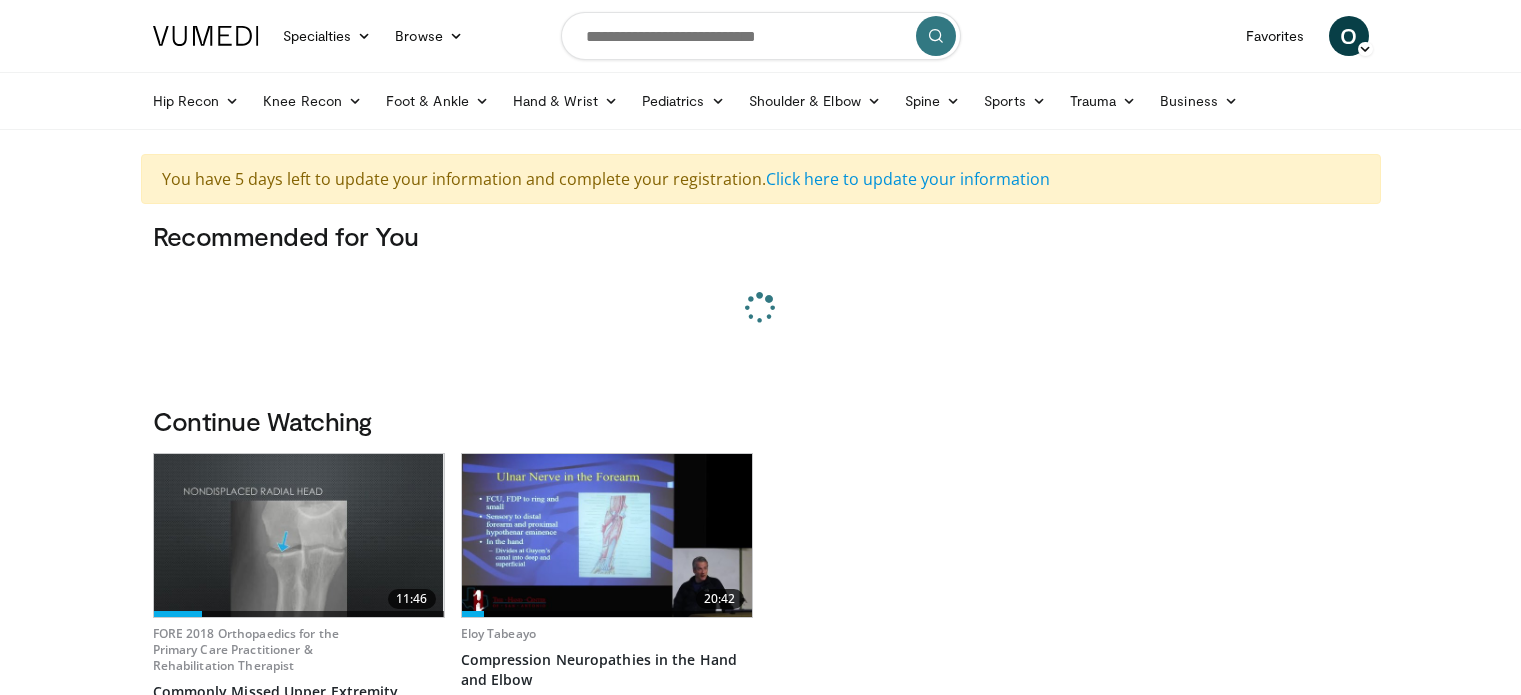 scroll, scrollTop: 0, scrollLeft: 0, axis: both 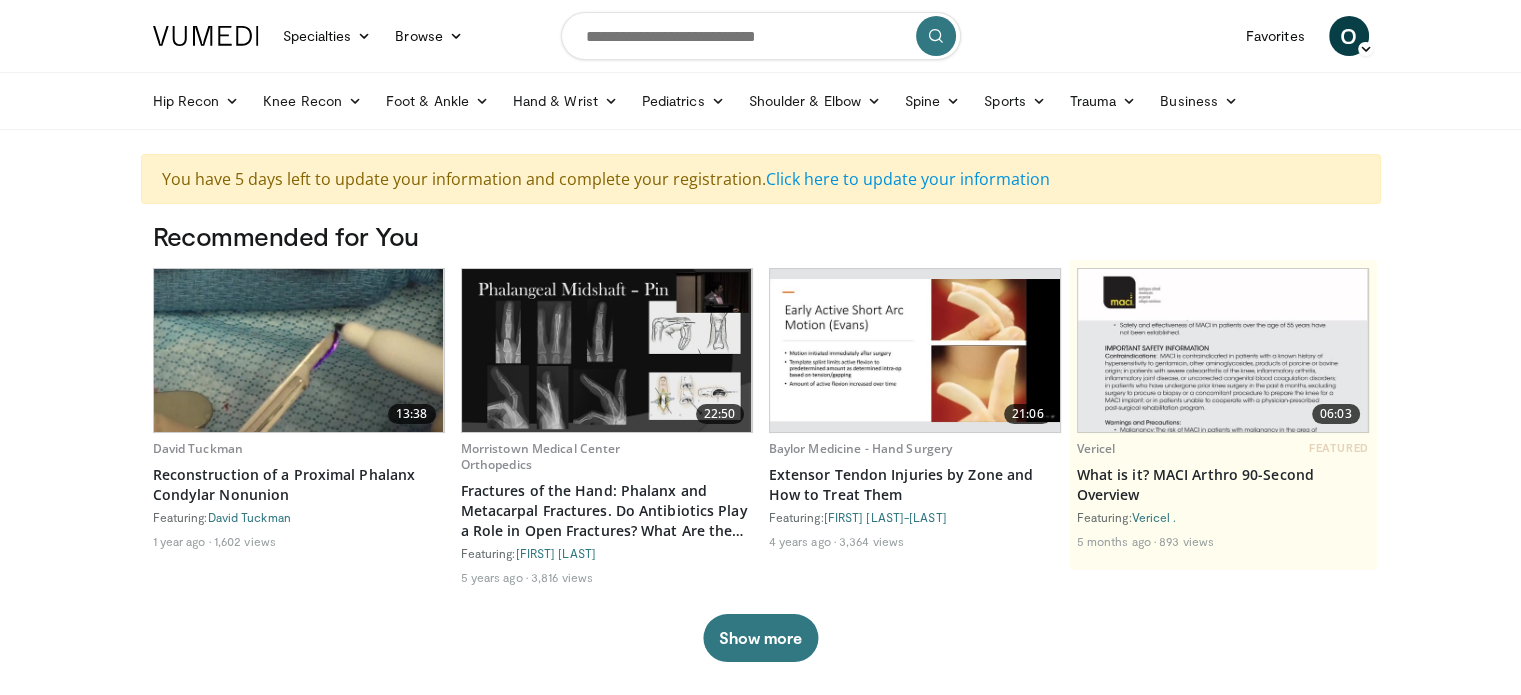 drag, startPoint x: 932, startPoint y: 2, endPoint x: 1404, endPoint y: 97, distance: 481.46548 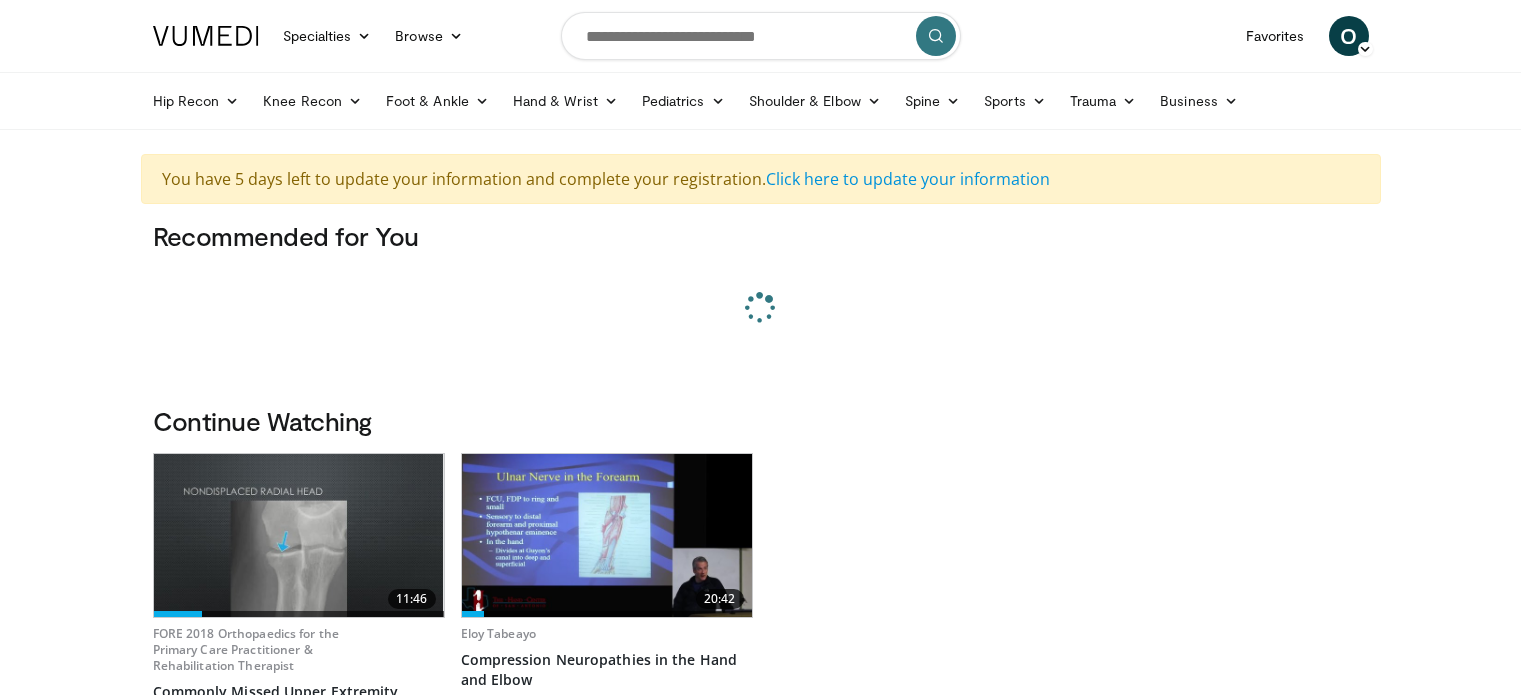 scroll, scrollTop: 0, scrollLeft: 0, axis: both 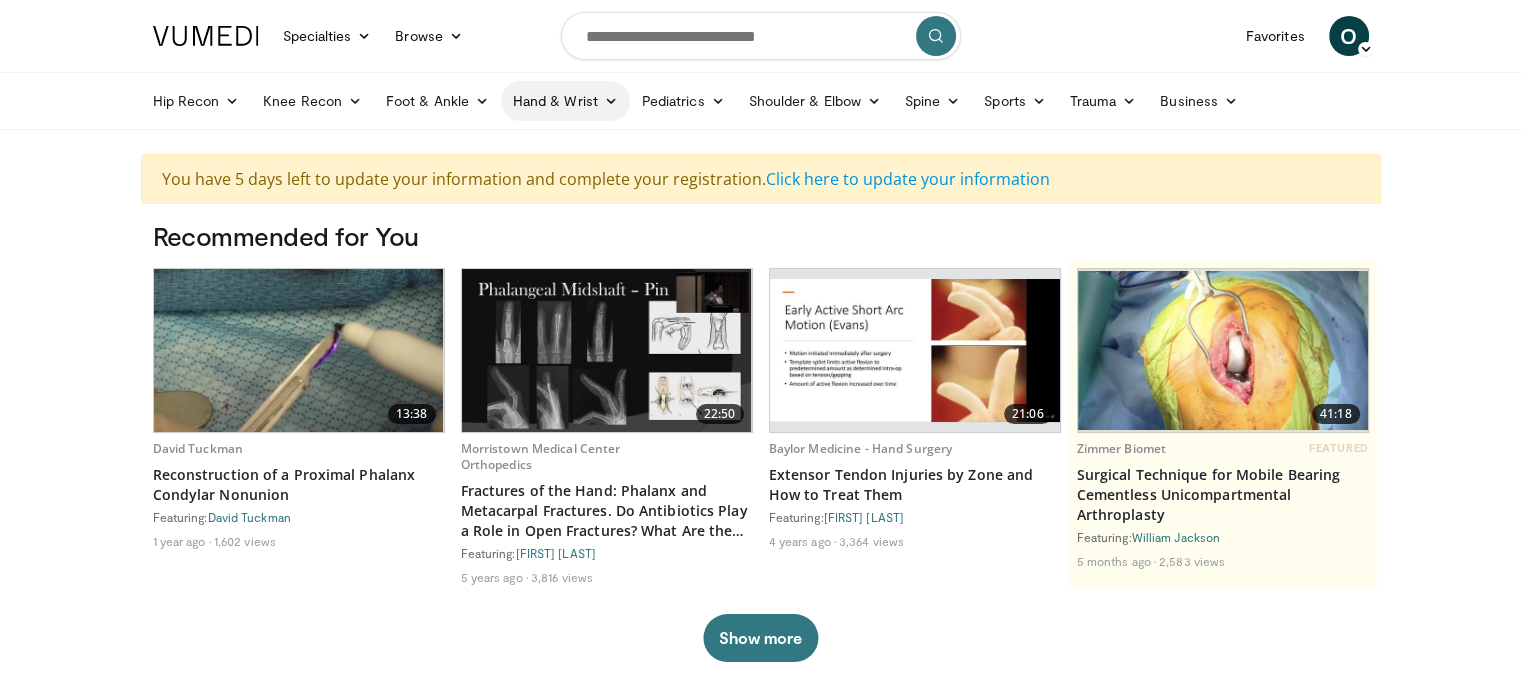 click on "Hand & Wrist" at bounding box center [565, 101] 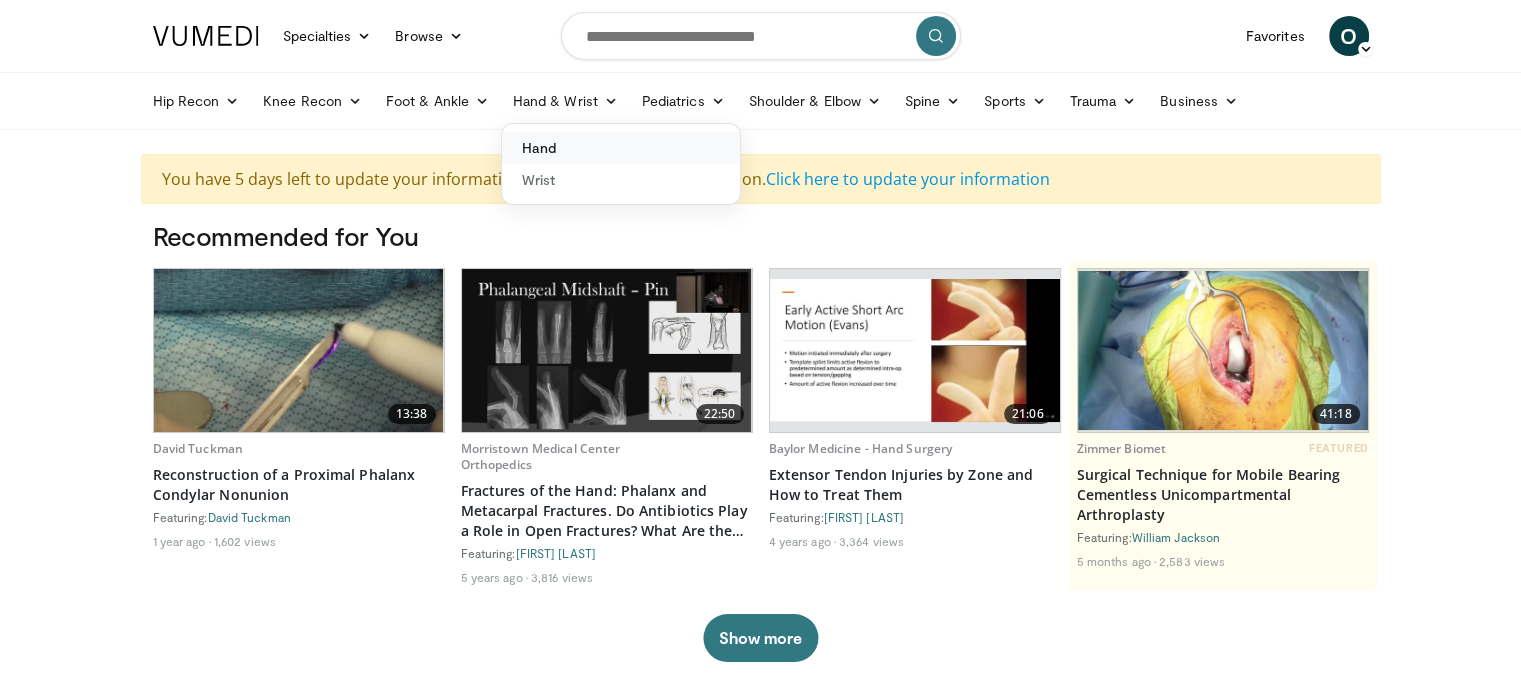 click on "Hand" at bounding box center (621, 148) 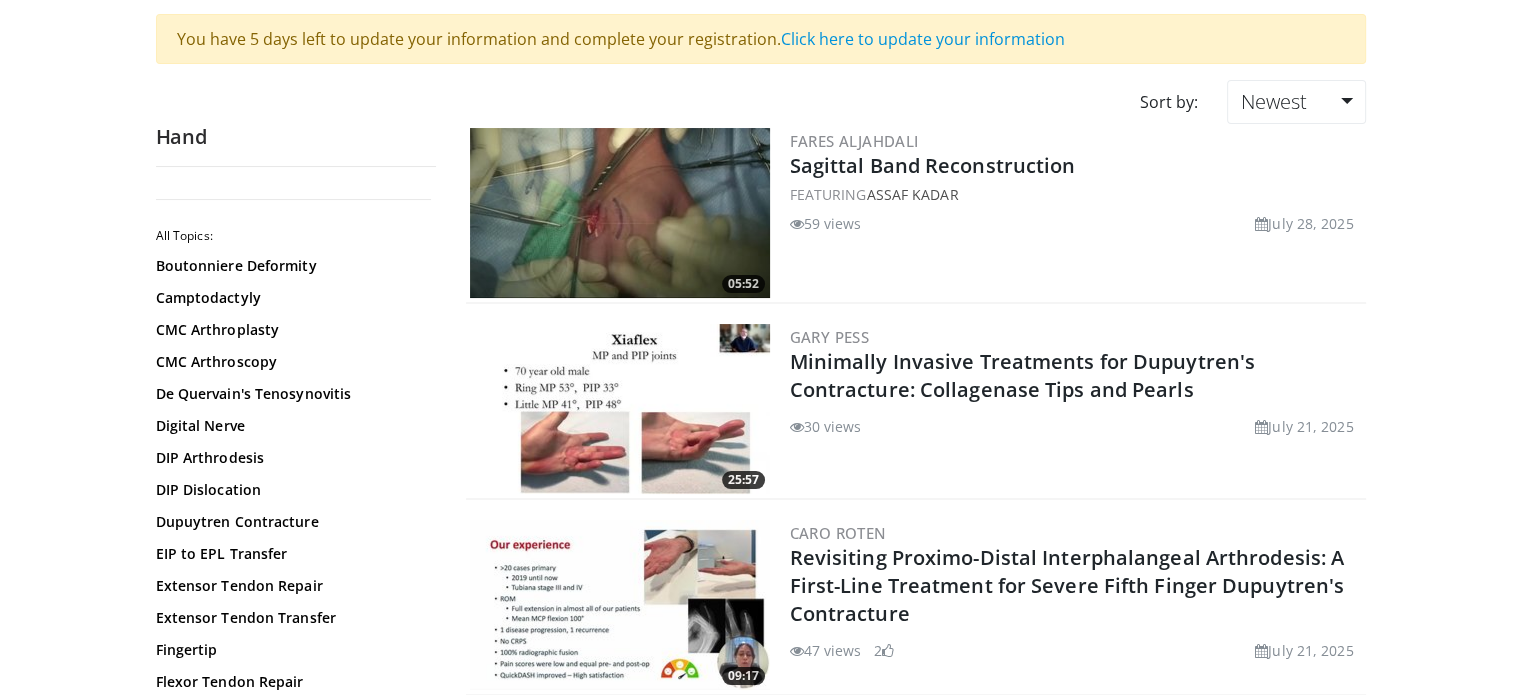 scroll, scrollTop: 200, scrollLeft: 0, axis: vertical 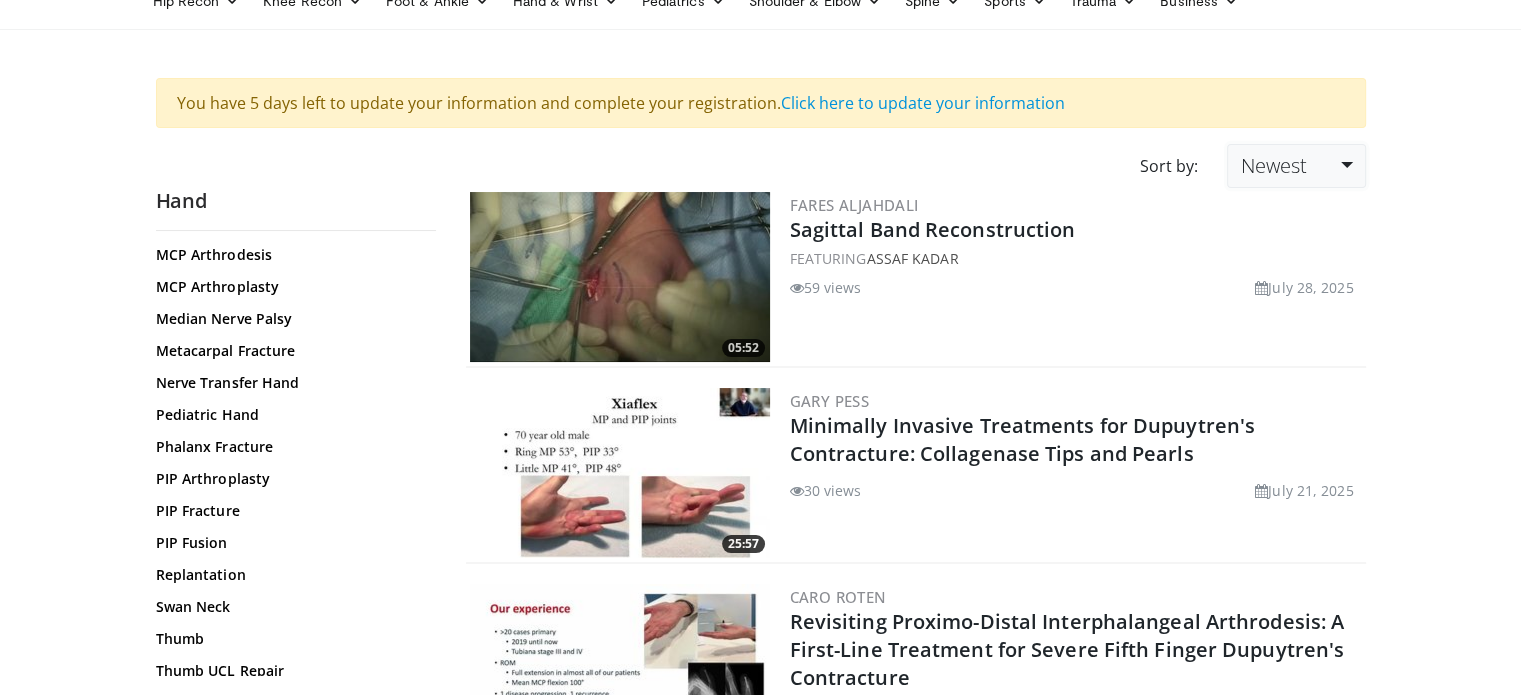 click on "Newest" at bounding box center (1296, 166) 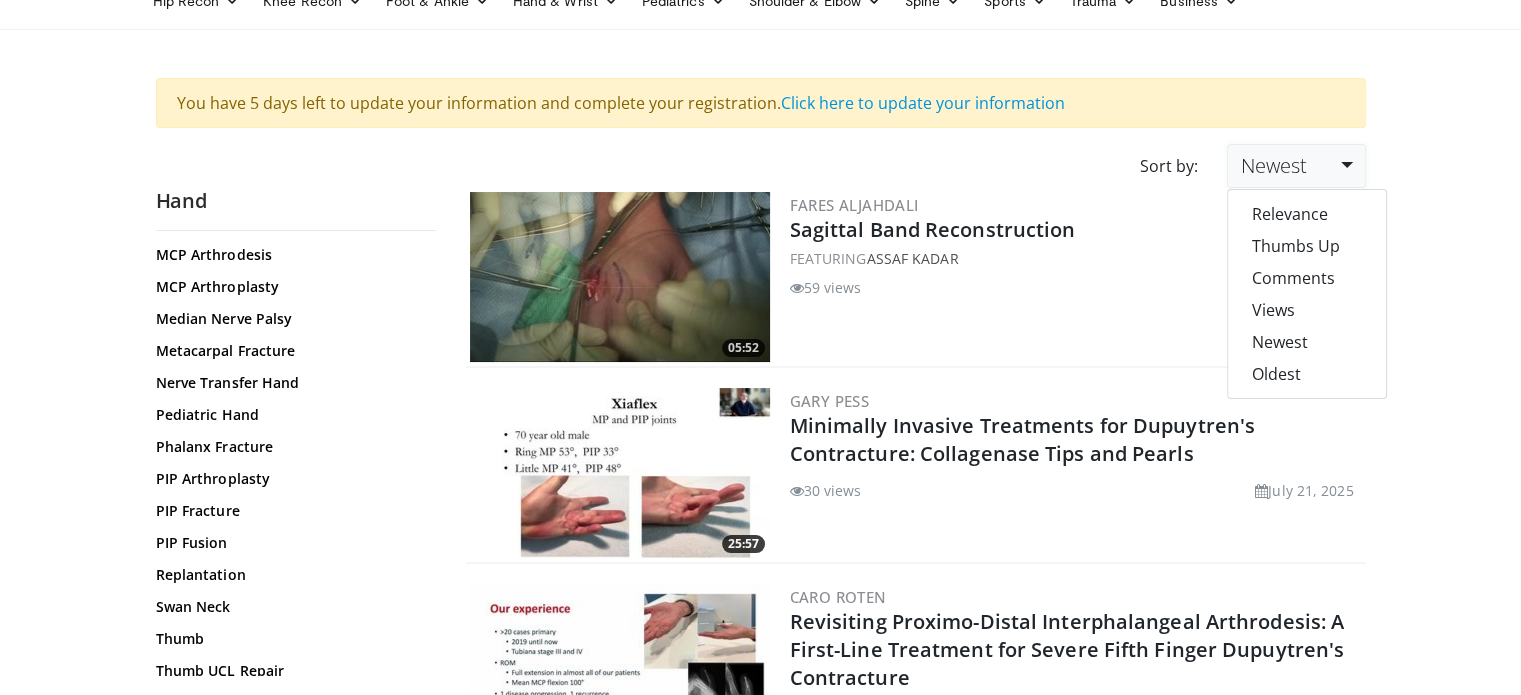 click on "Sort by:
Newest
Relevance
Thumbs Up
Comments
Views
Newest
Oldest" at bounding box center [761, 166] 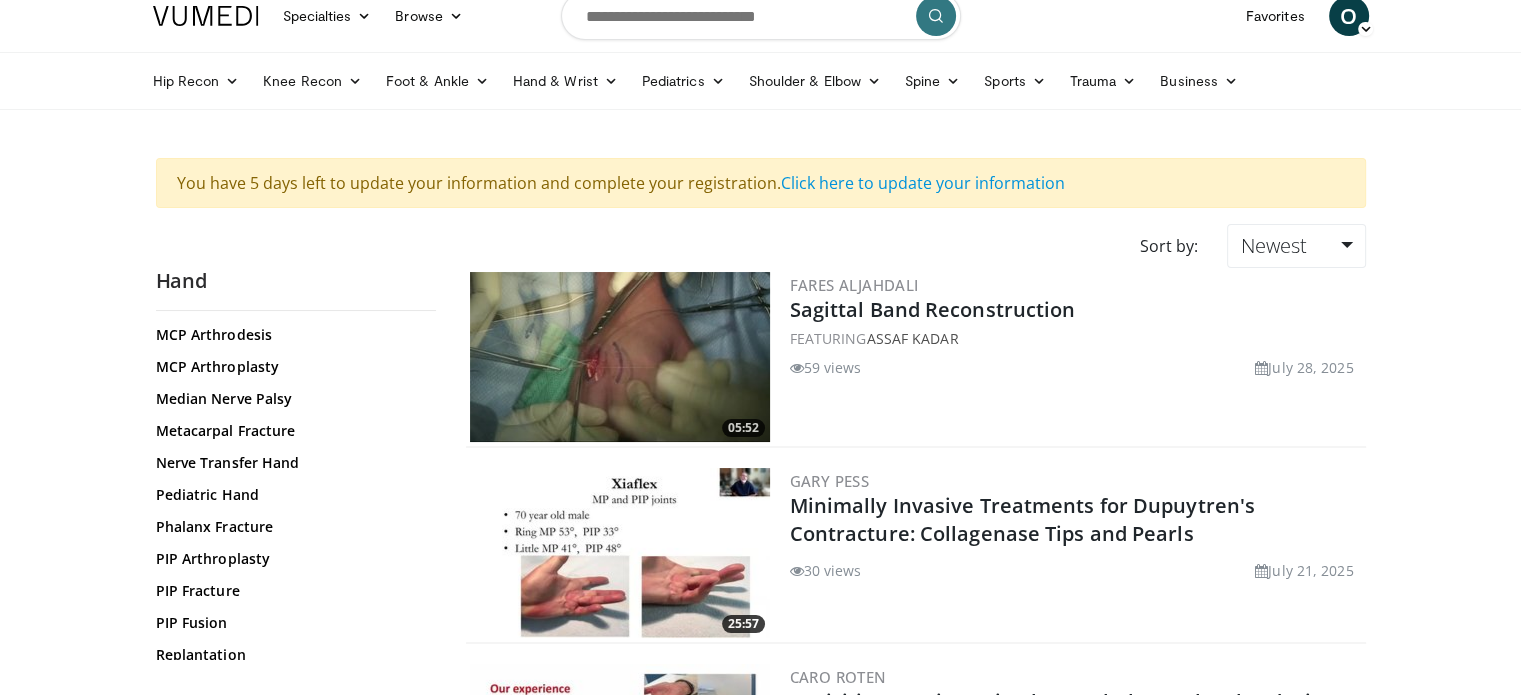scroll, scrollTop: 0, scrollLeft: 0, axis: both 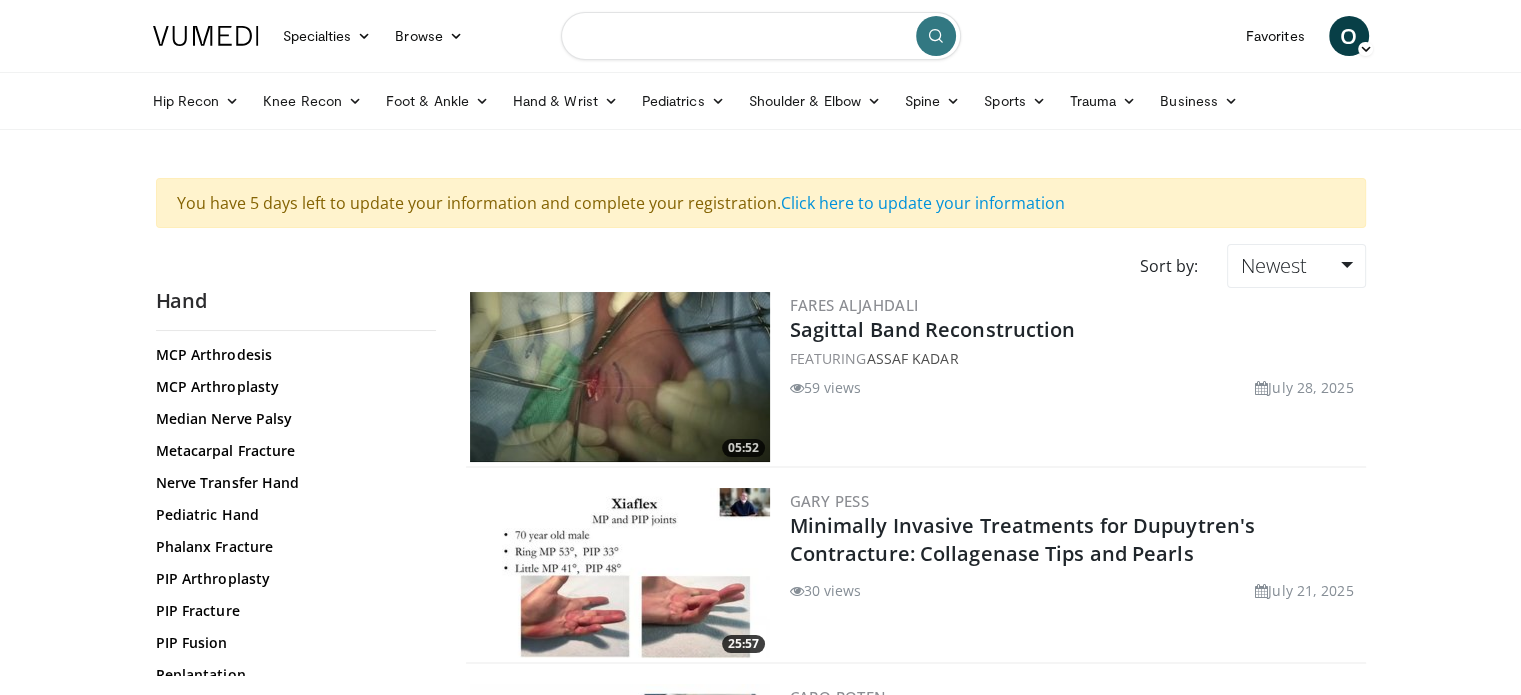 click at bounding box center (761, 36) 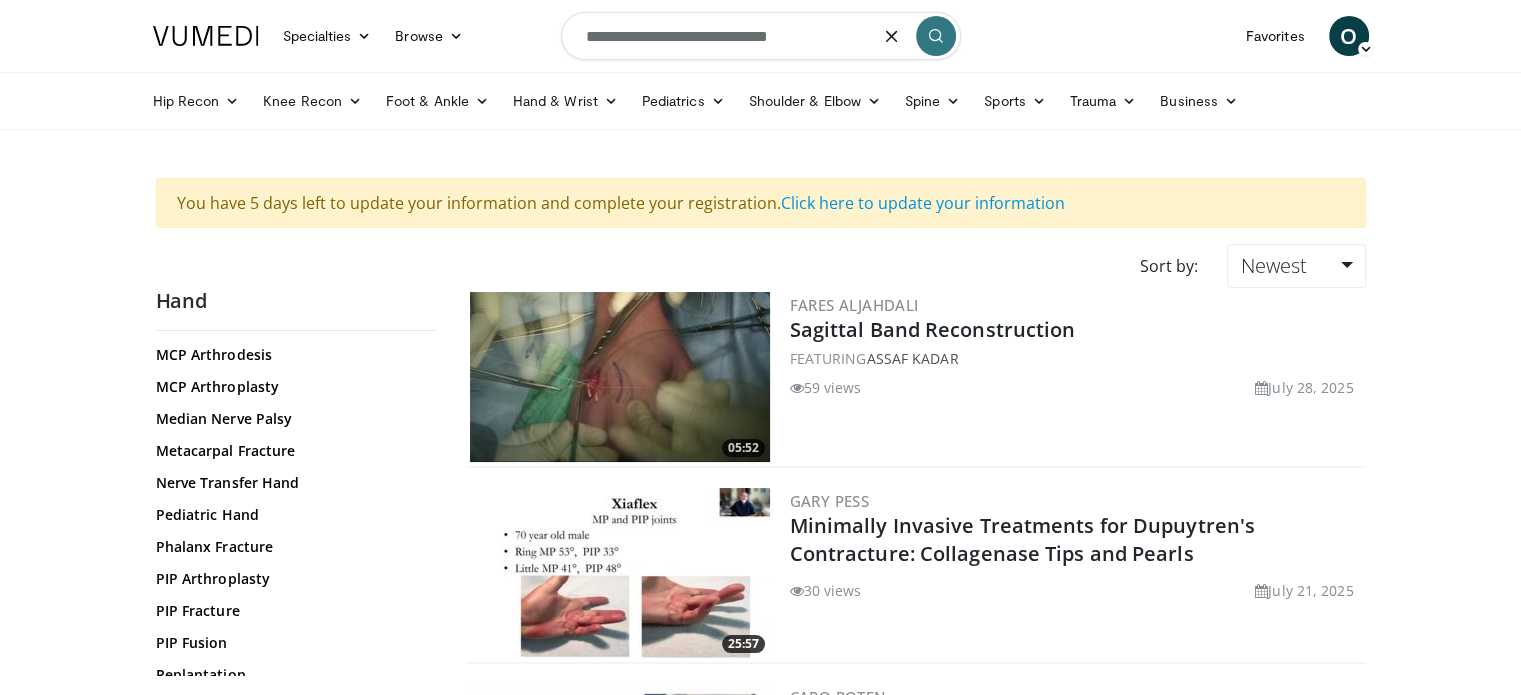 type on "**********" 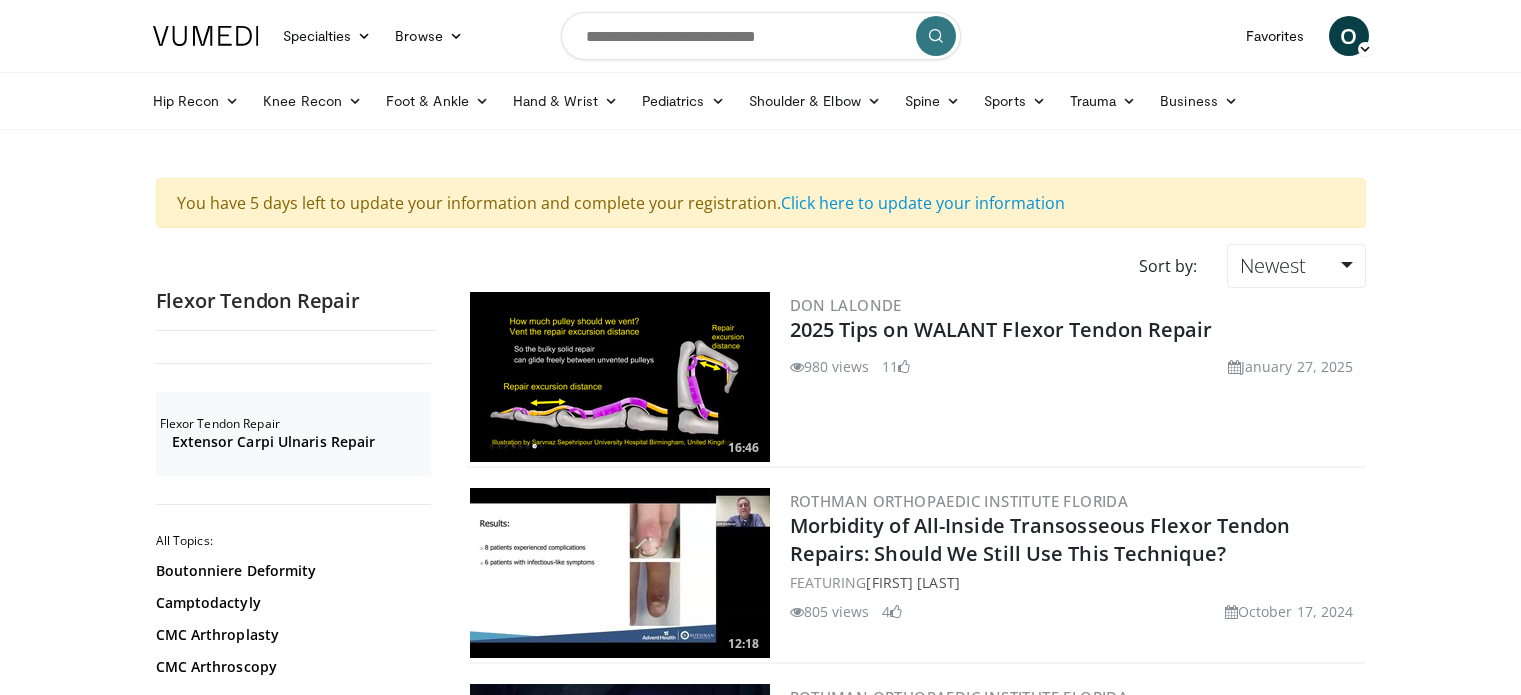 scroll, scrollTop: 0, scrollLeft: 0, axis: both 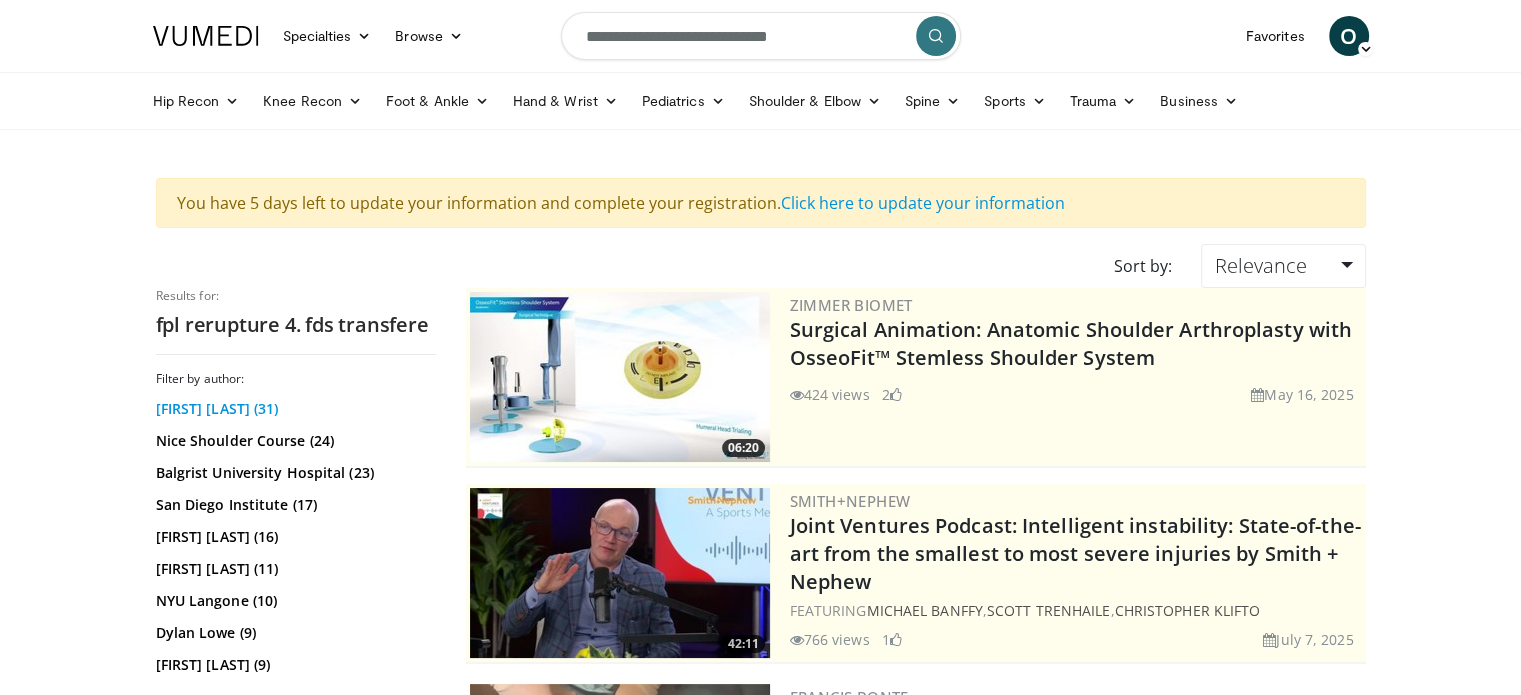 click on "[FIRST] [LAST] ([NUMBER])" at bounding box center (293, 409) 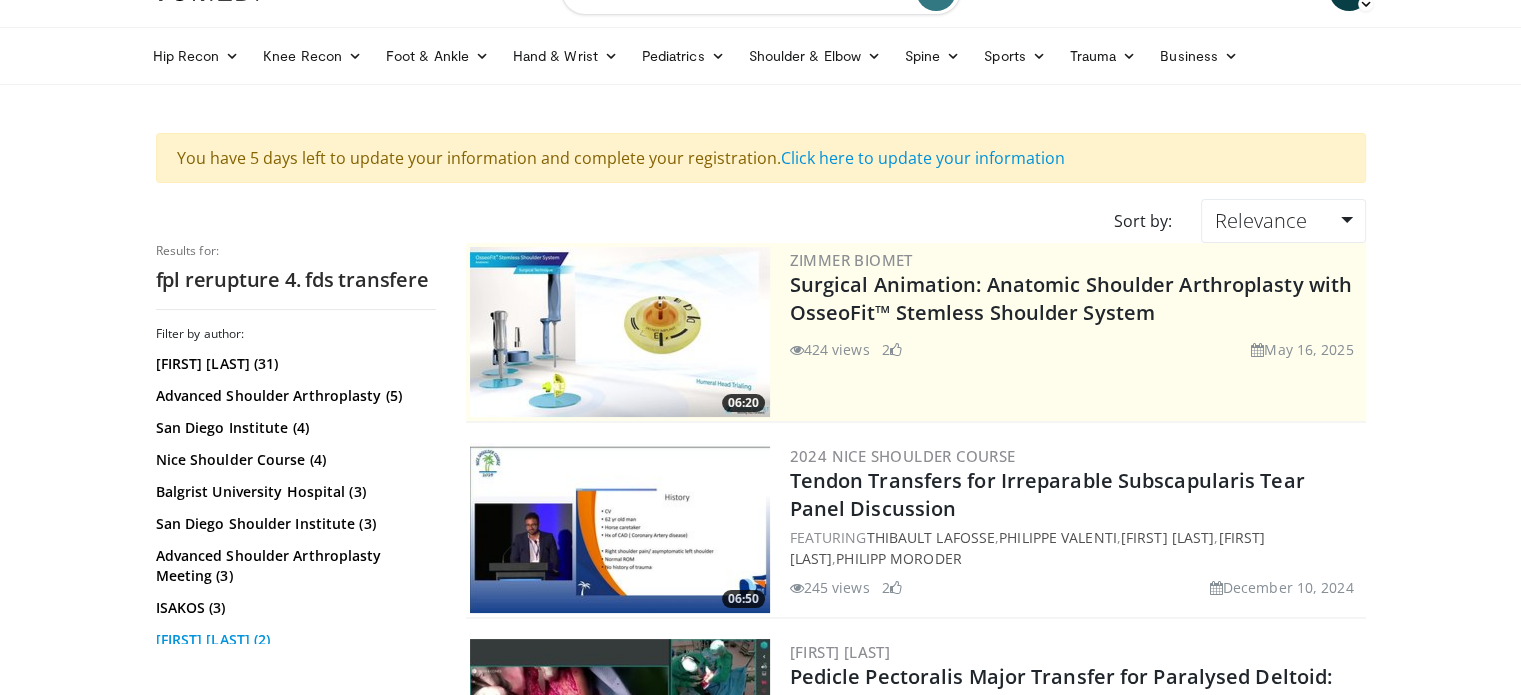 scroll, scrollTop: 0, scrollLeft: 0, axis: both 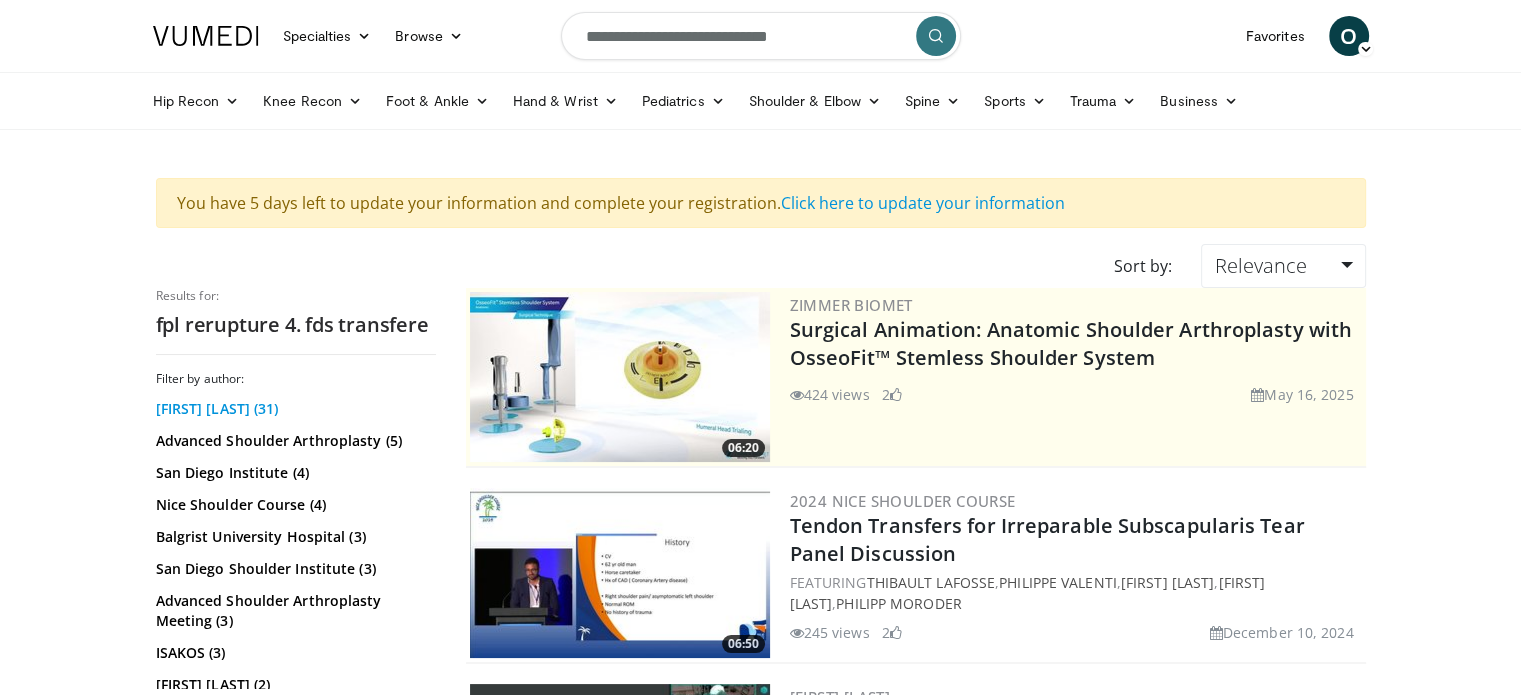 click on "[FIRST] [LAST] (31)" at bounding box center [293, 409] 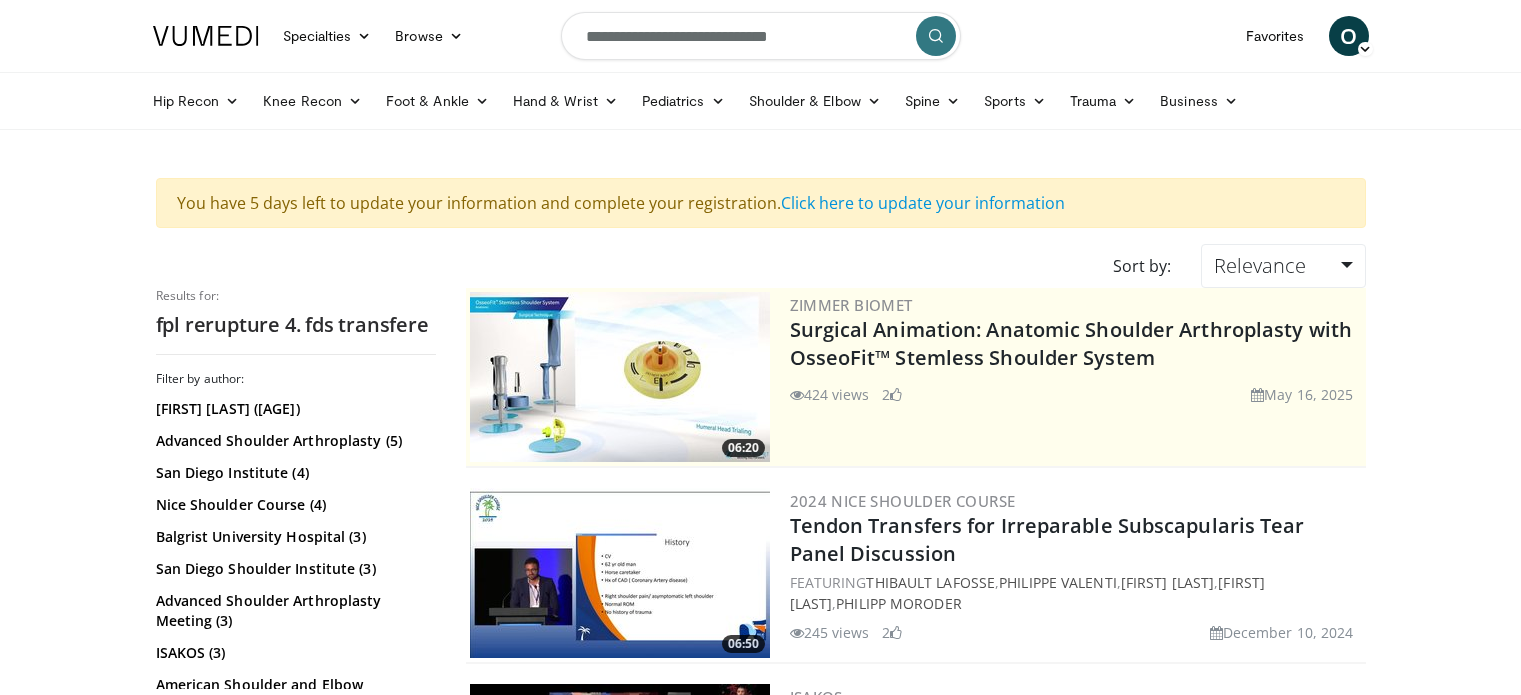 scroll, scrollTop: 0, scrollLeft: 0, axis: both 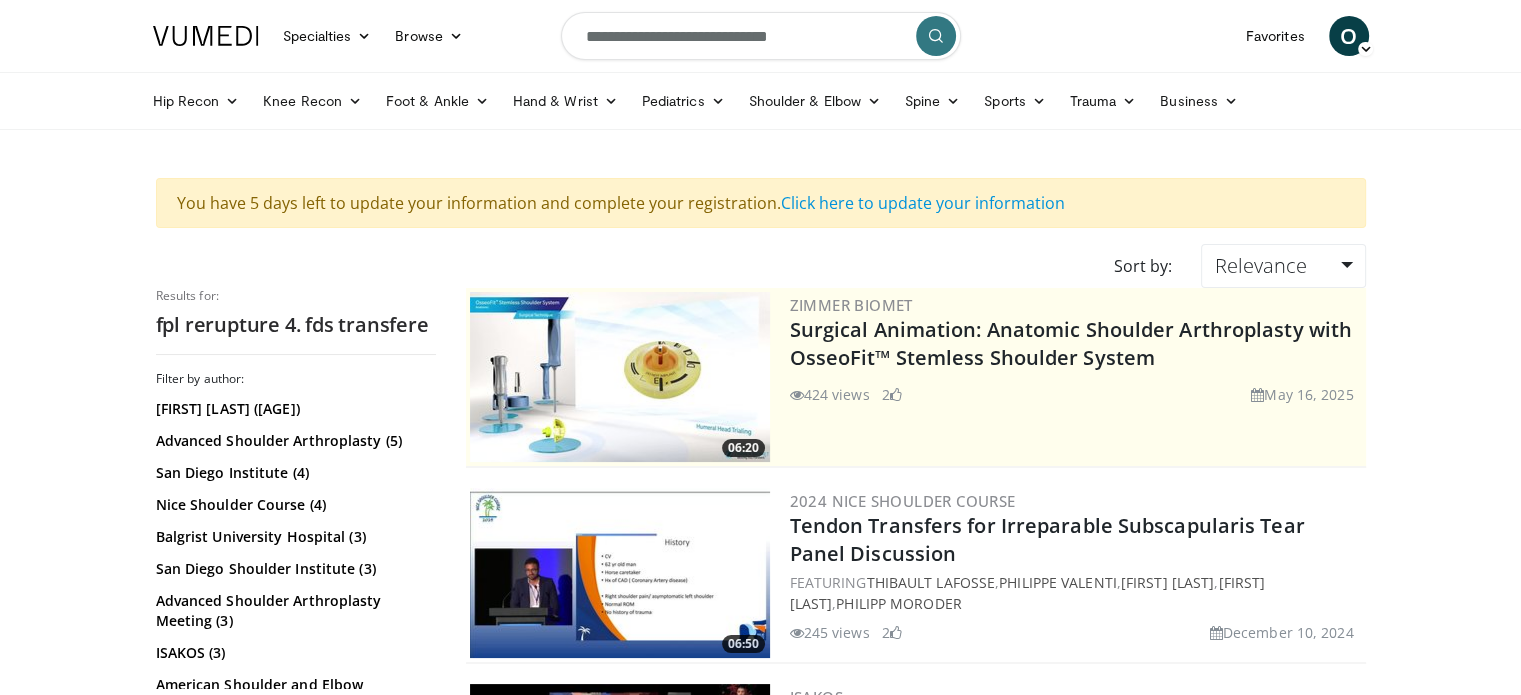 click at bounding box center [936, 36] 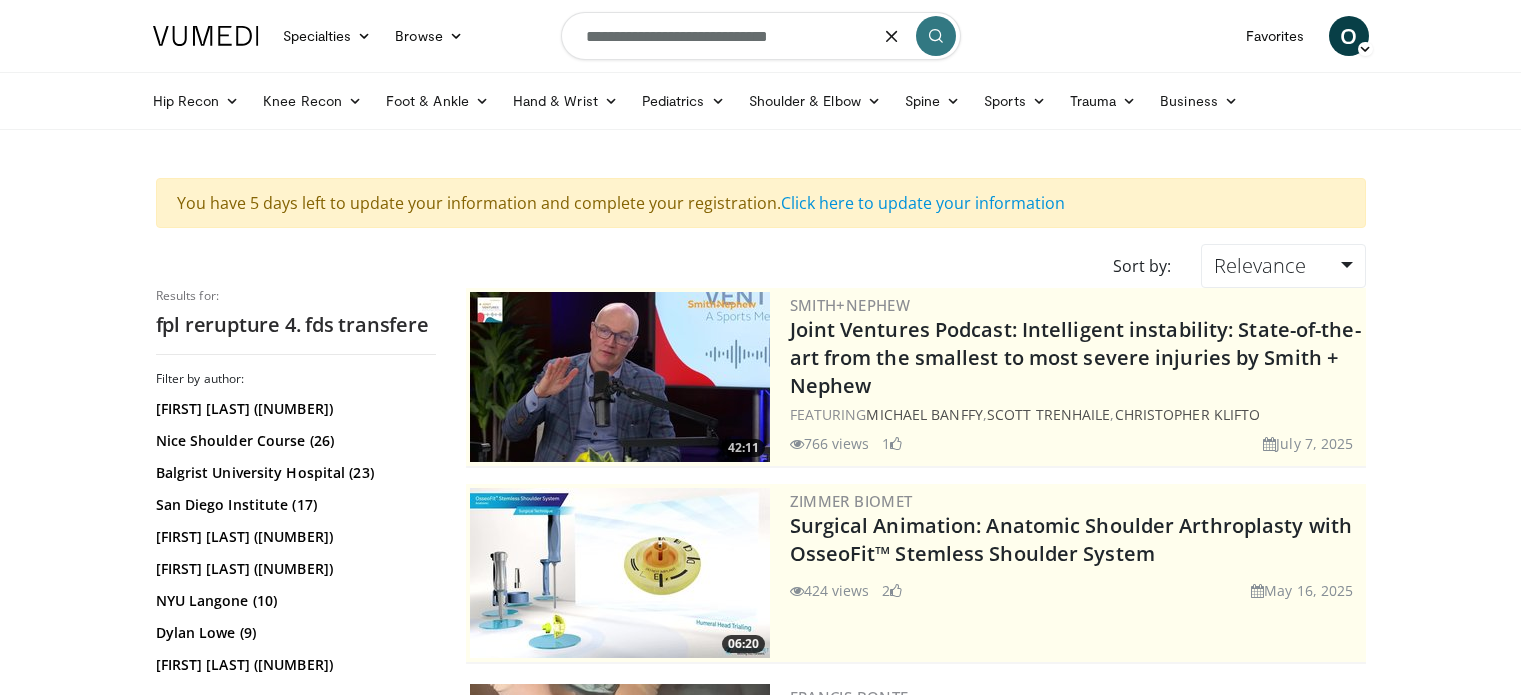 scroll, scrollTop: 0, scrollLeft: 0, axis: both 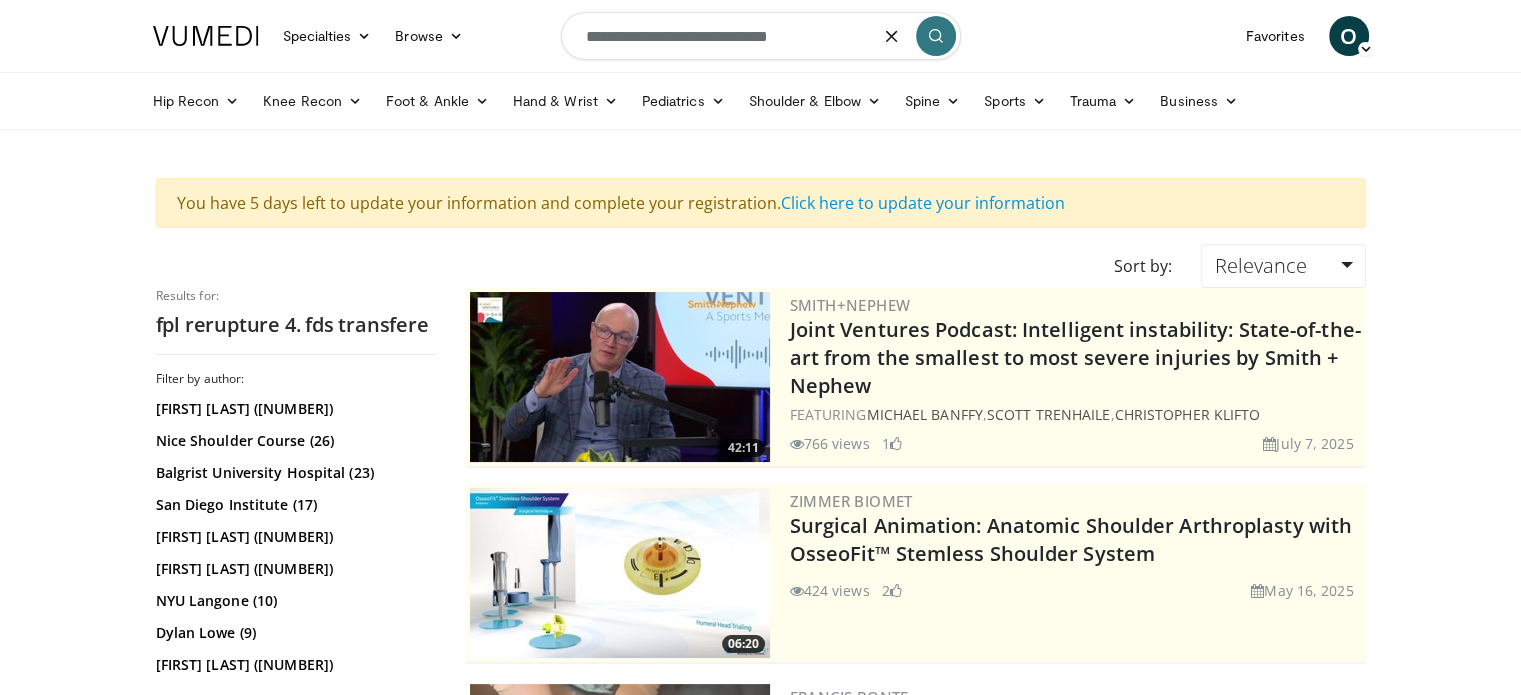 drag, startPoint x: 839, startPoint y: 44, endPoint x: 608, endPoint y: 42, distance: 231.00865 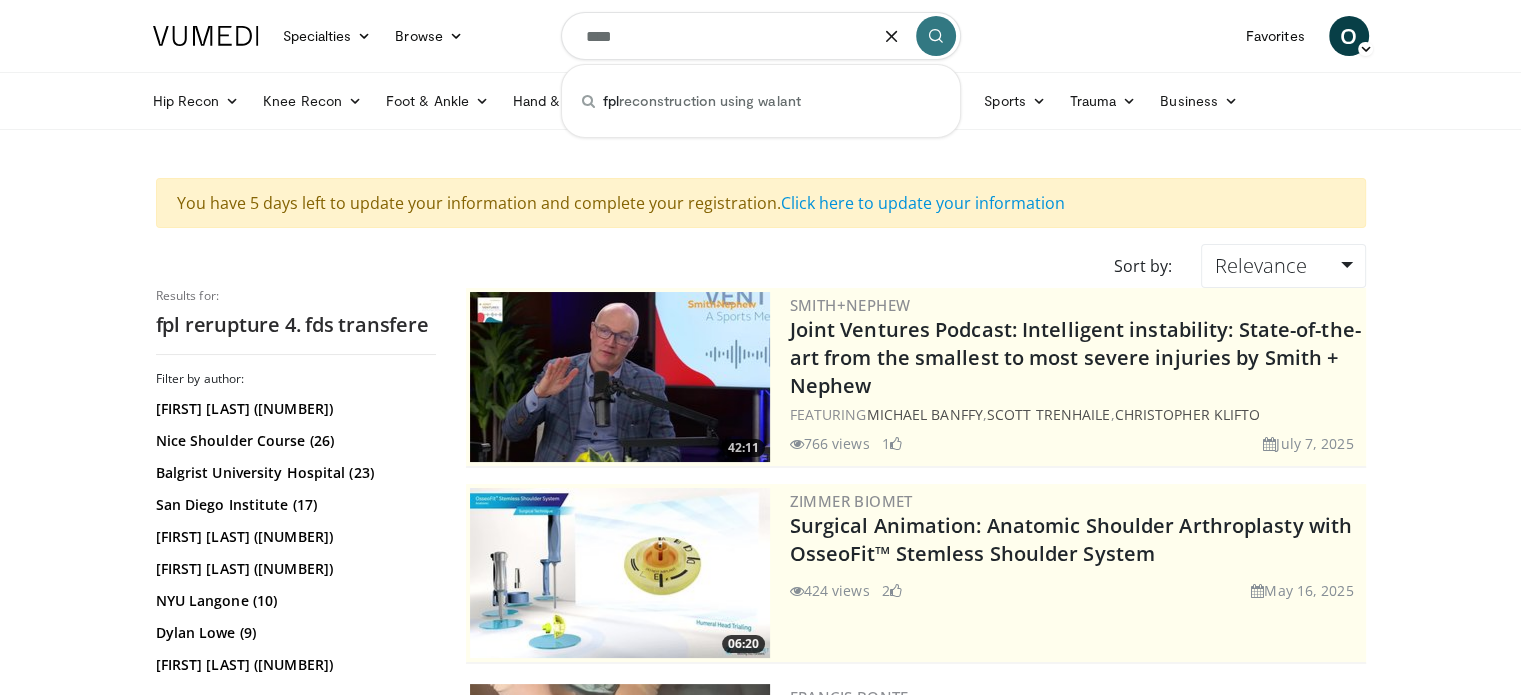 type on "***" 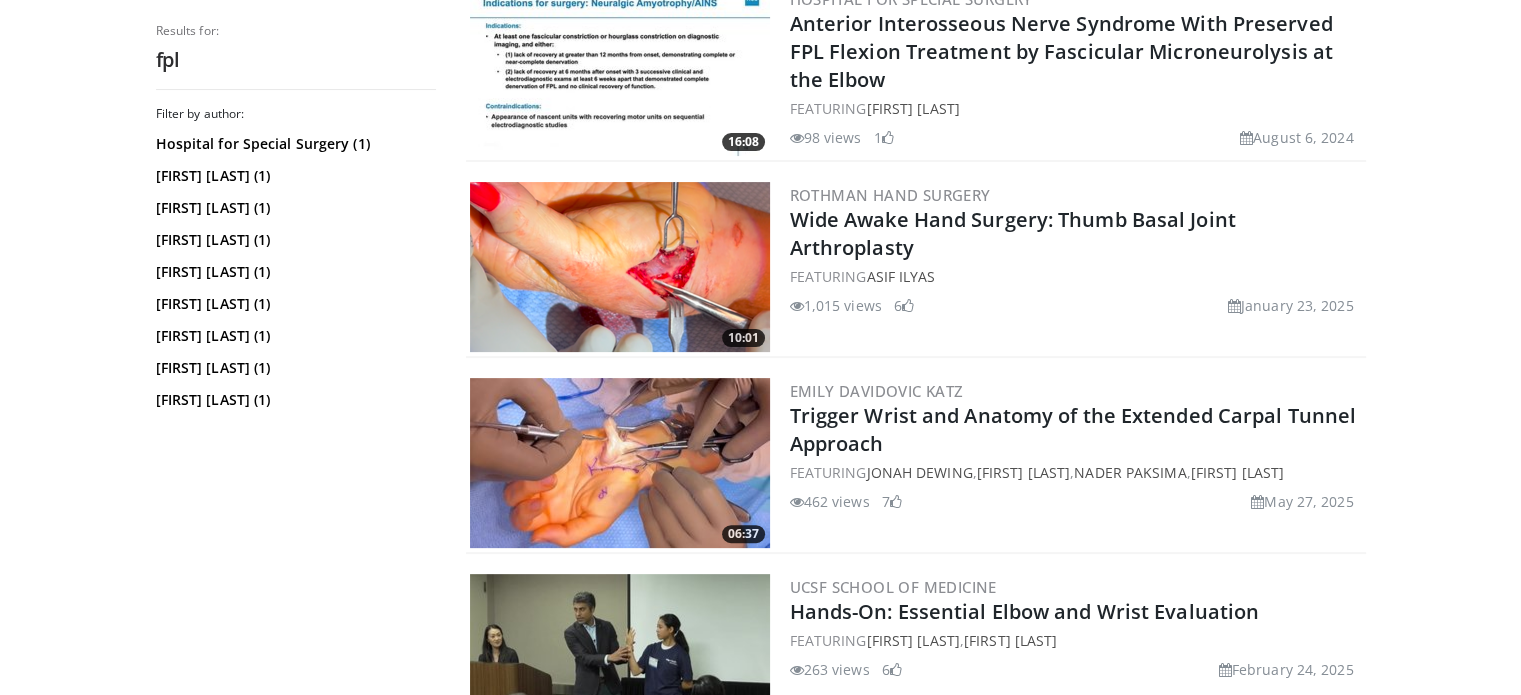 scroll, scrollTop: 500, scrollLeft: 0, axis: vertical 